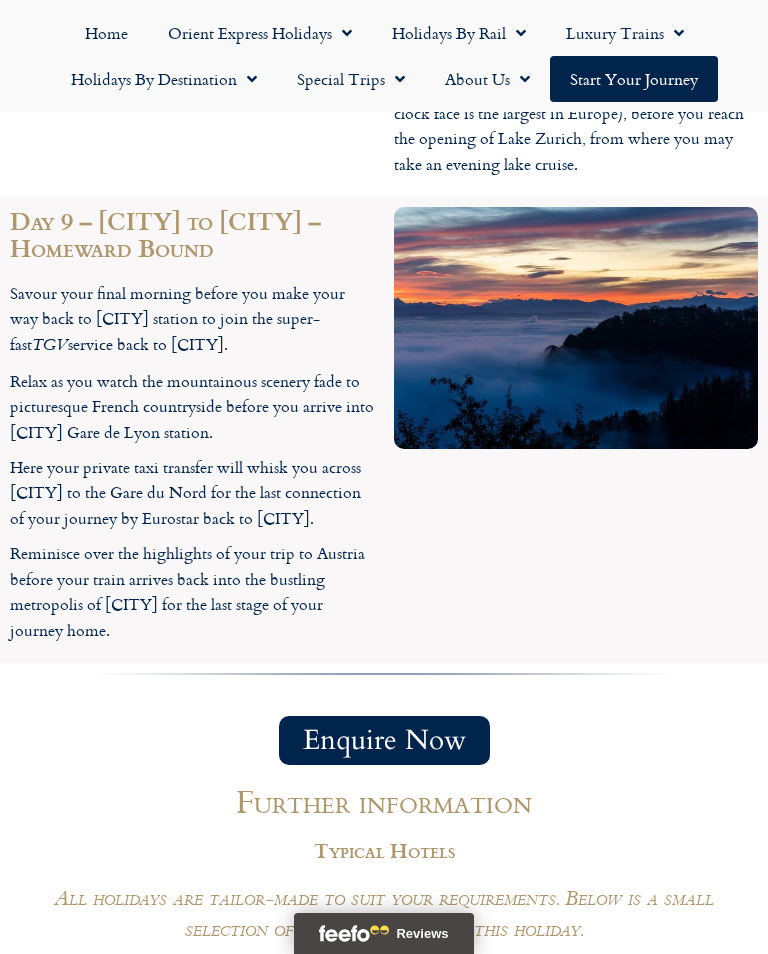 scroll, scrollTop: 4976, scrollLeft: 0, axis: vertical 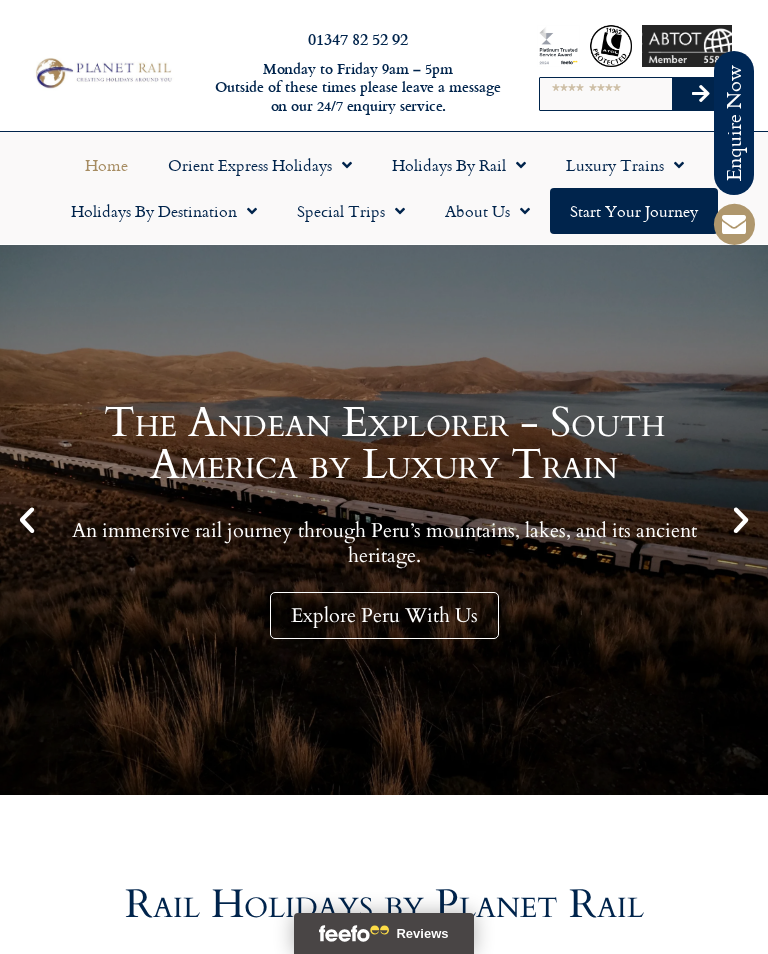 click 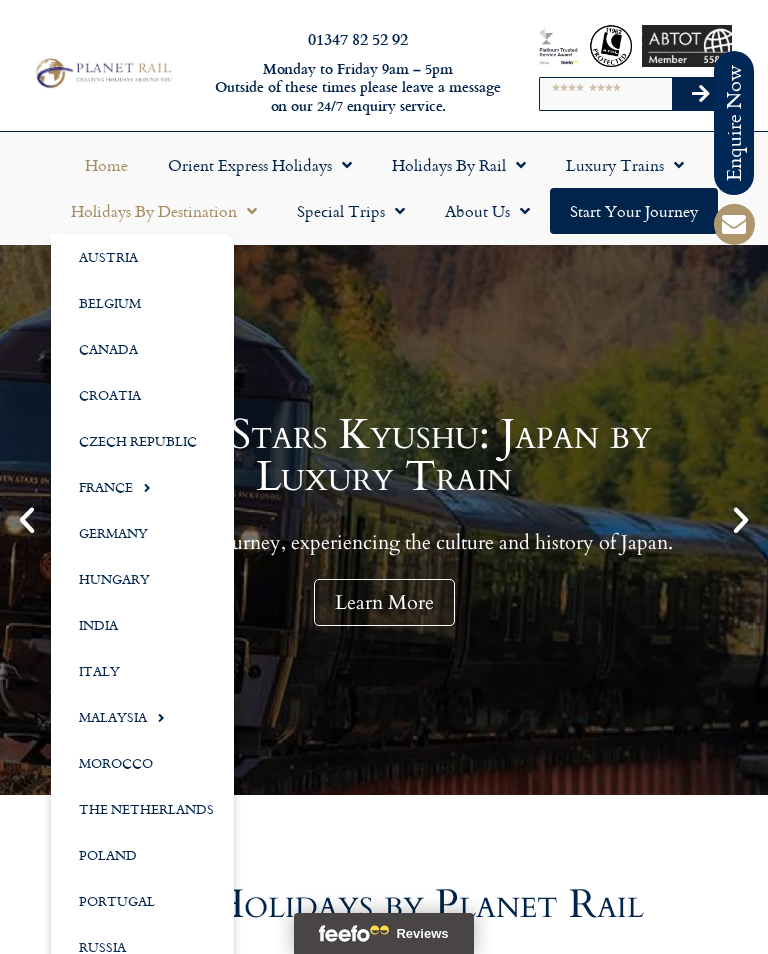 click on "Italy" 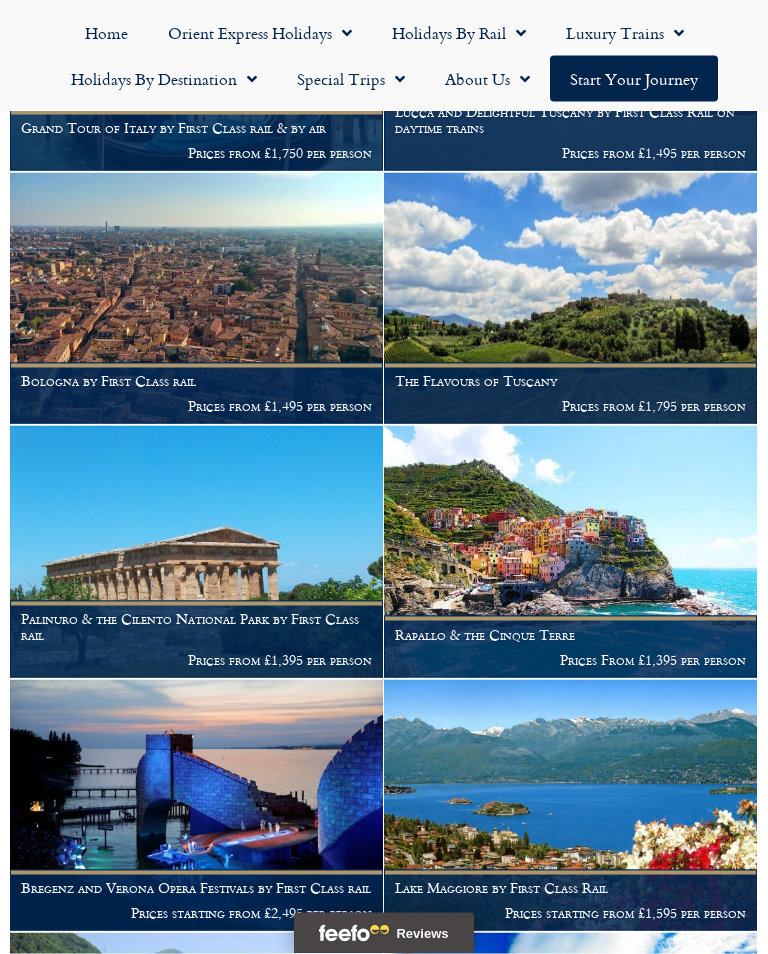 scroll, scrollTop: 2444, scrollLeft: 0, axis: vertical 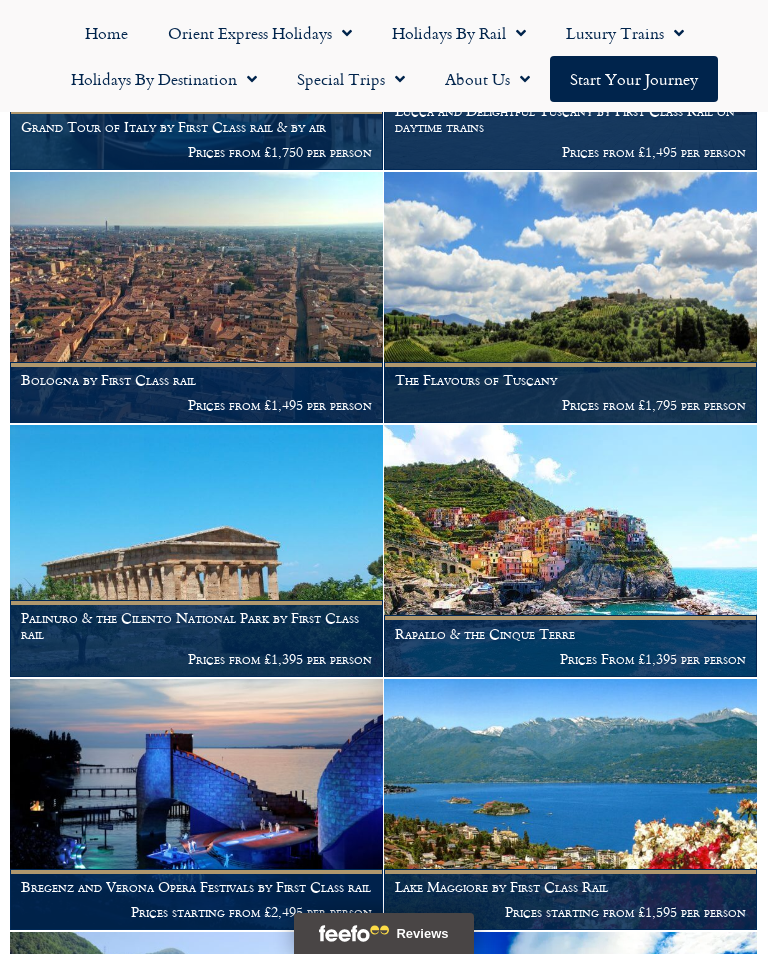 click on "Palinuro & the Cilento National Park by First Class rail
Prices from £1,395 per person" at bounding box center [197, 551] 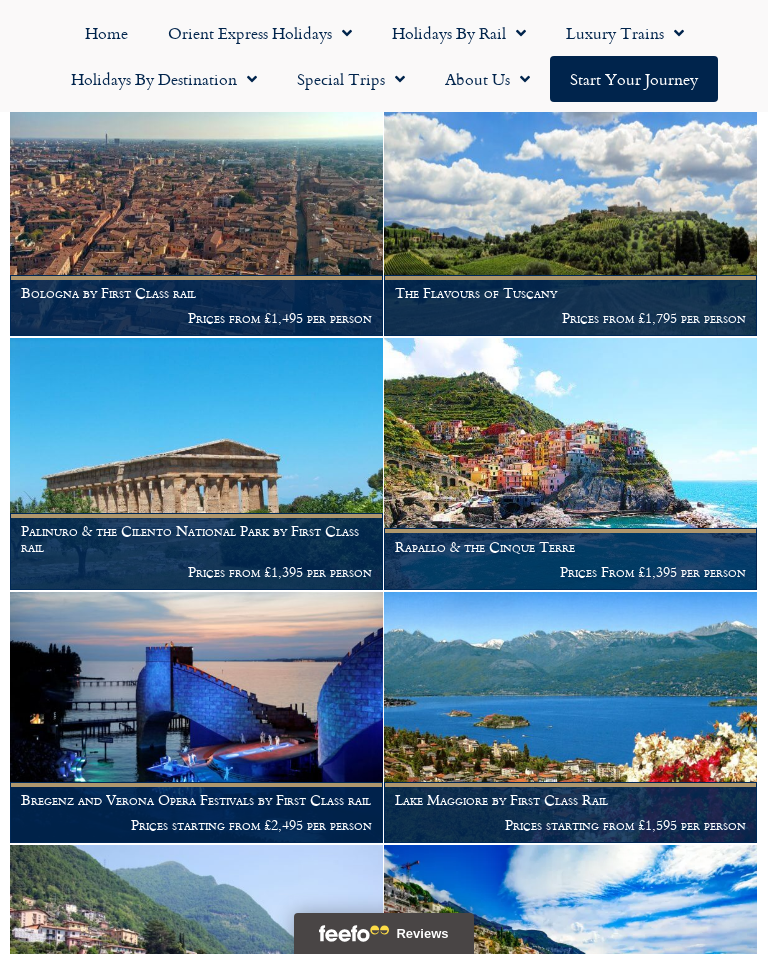 scroll, scrollTop: 2530, scrollLeft: 0, axis: vertical 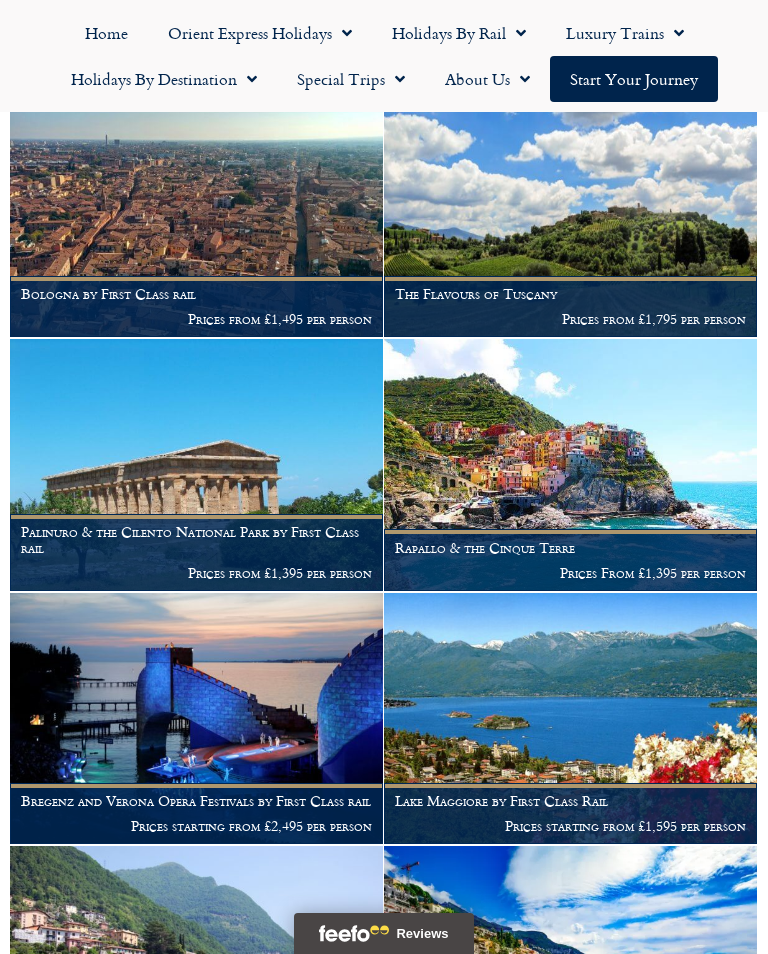 click on "Rapallo & the Cinque Terre" at bounding box center (570, 548) 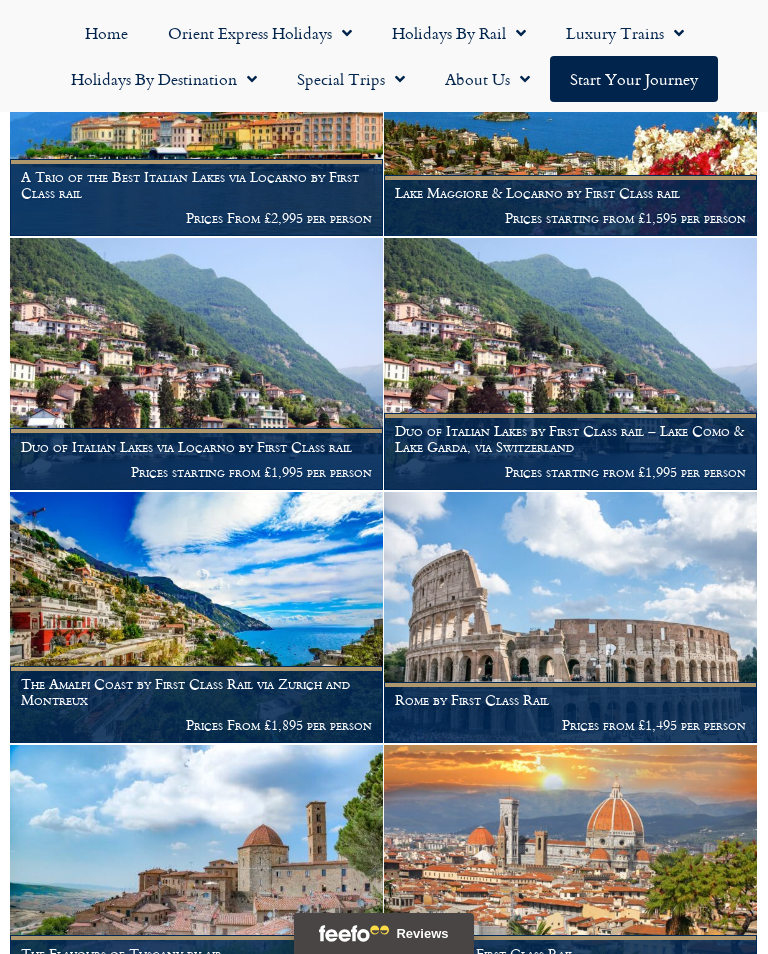 scroll, scrollTop: 855, scrollLeft: 0, axis: vertical 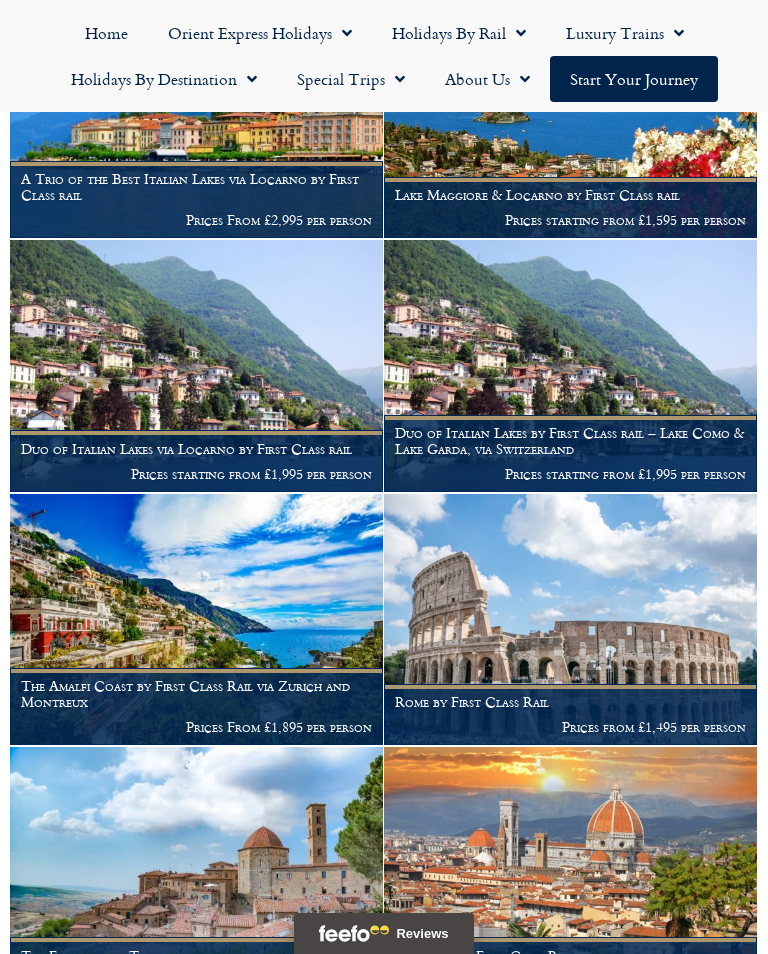 click 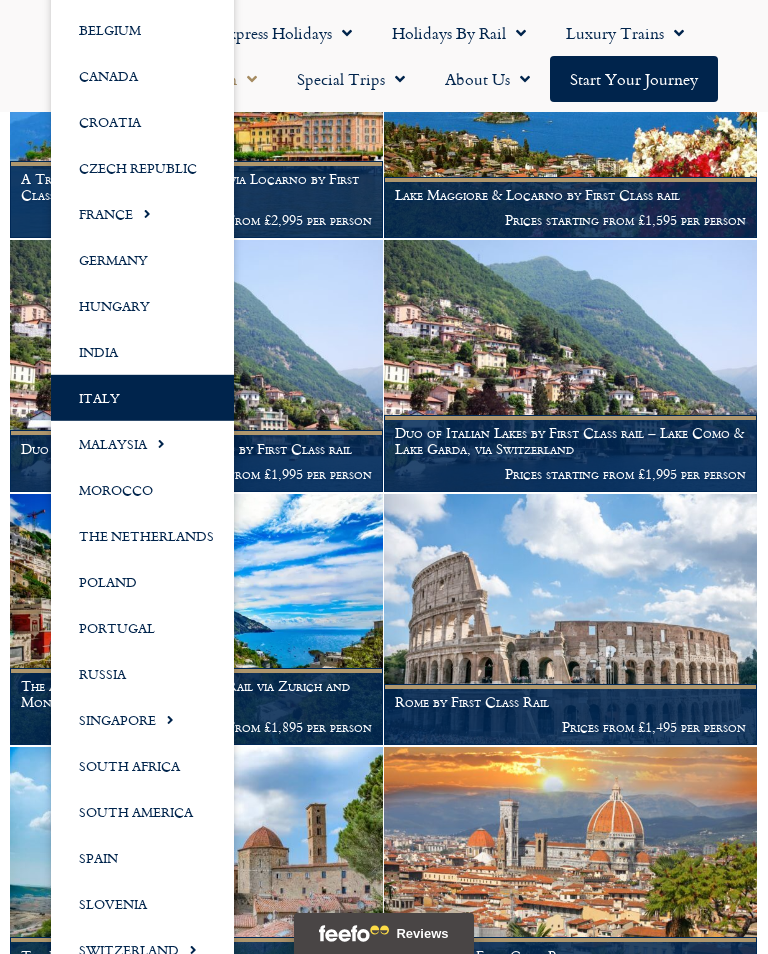 click on "Spain" 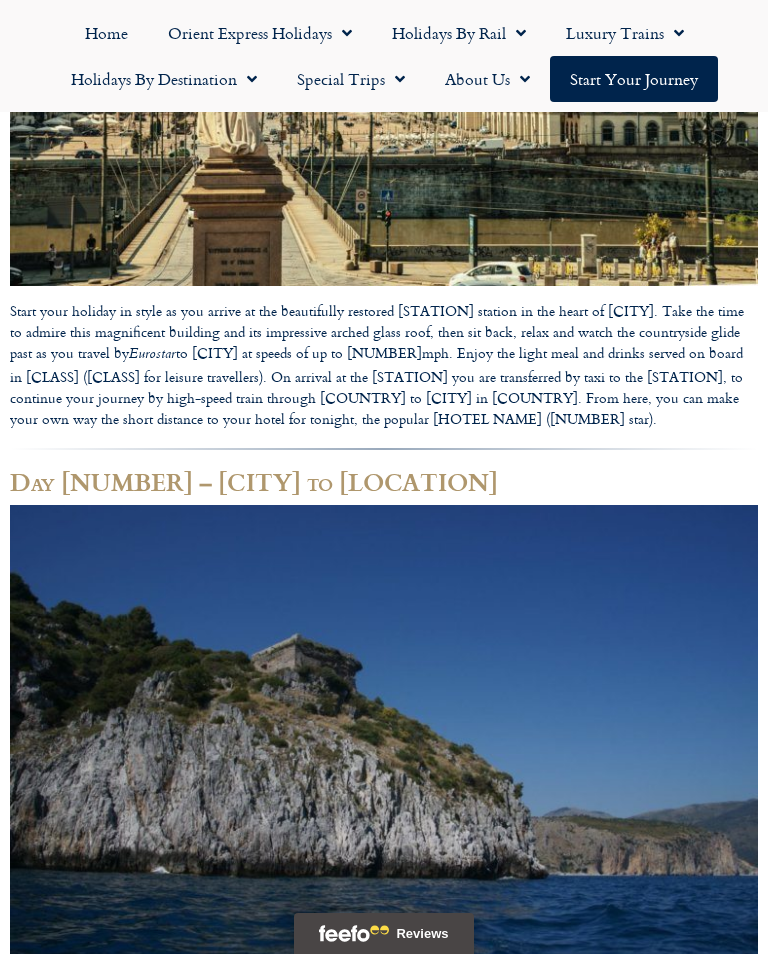 scroll, scrollTop: 1014, scrollLeft: 0, axis: vertical 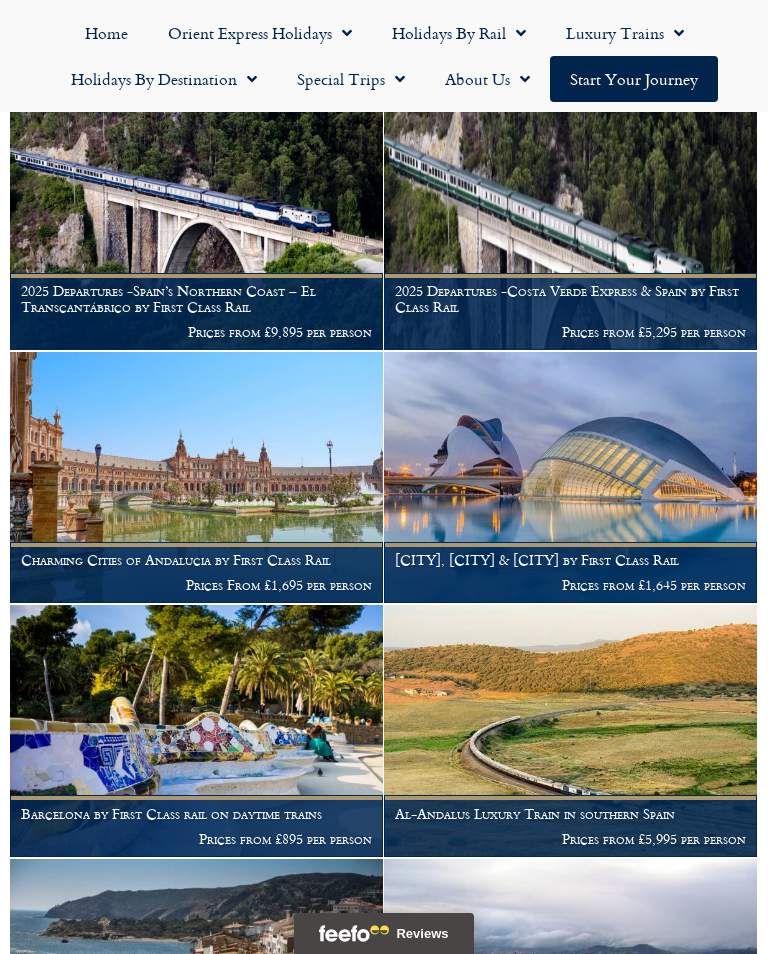 click at bounding box center (196, 730) 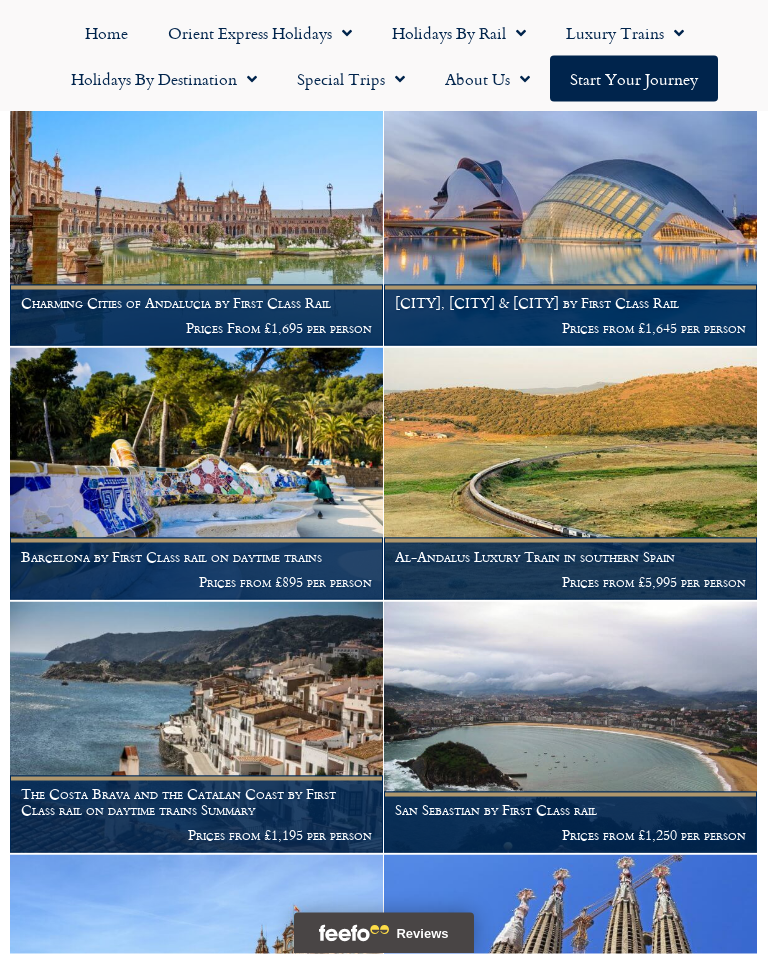 scroll, scrollTop: 637, scrollLeft: 0, axis: vertical 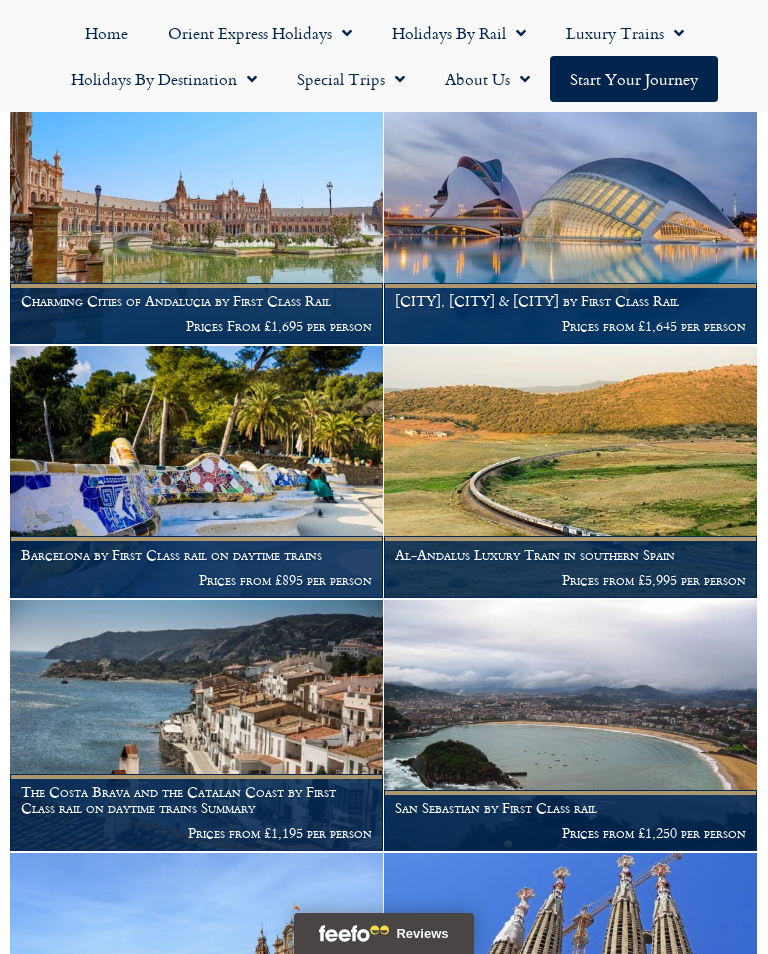 click on "Barcelona by First Class rail on daytime trains
Prices from £895 per person" at bounding box center (196, 566) 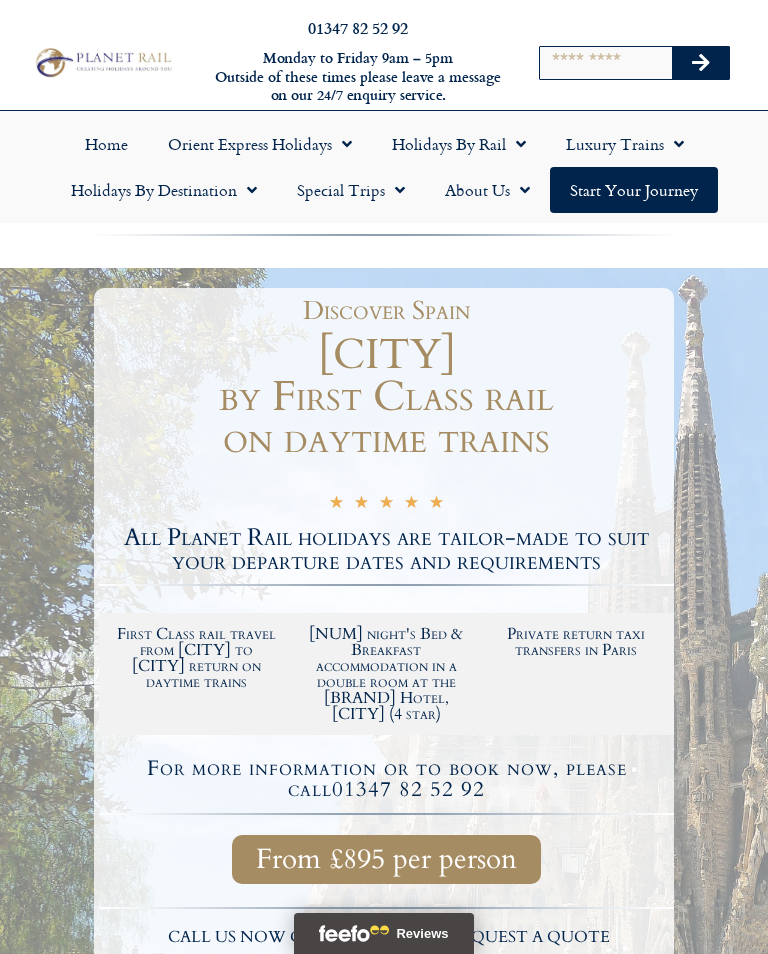 scroll, scrollTop: 0, scrollLeft: 0, axis: both 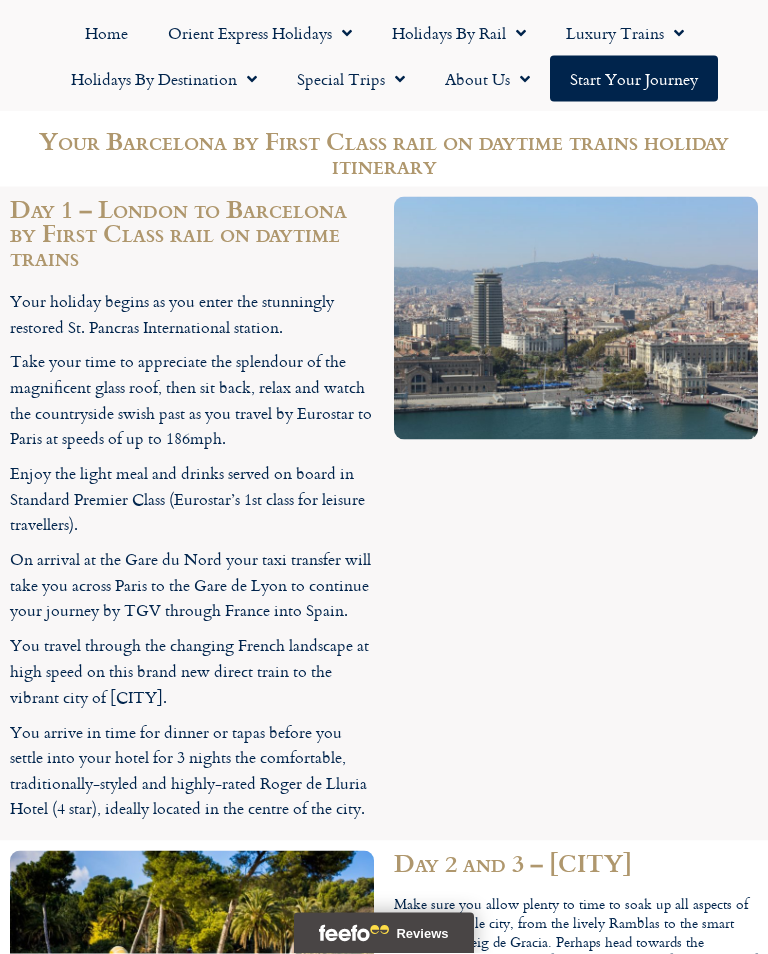click 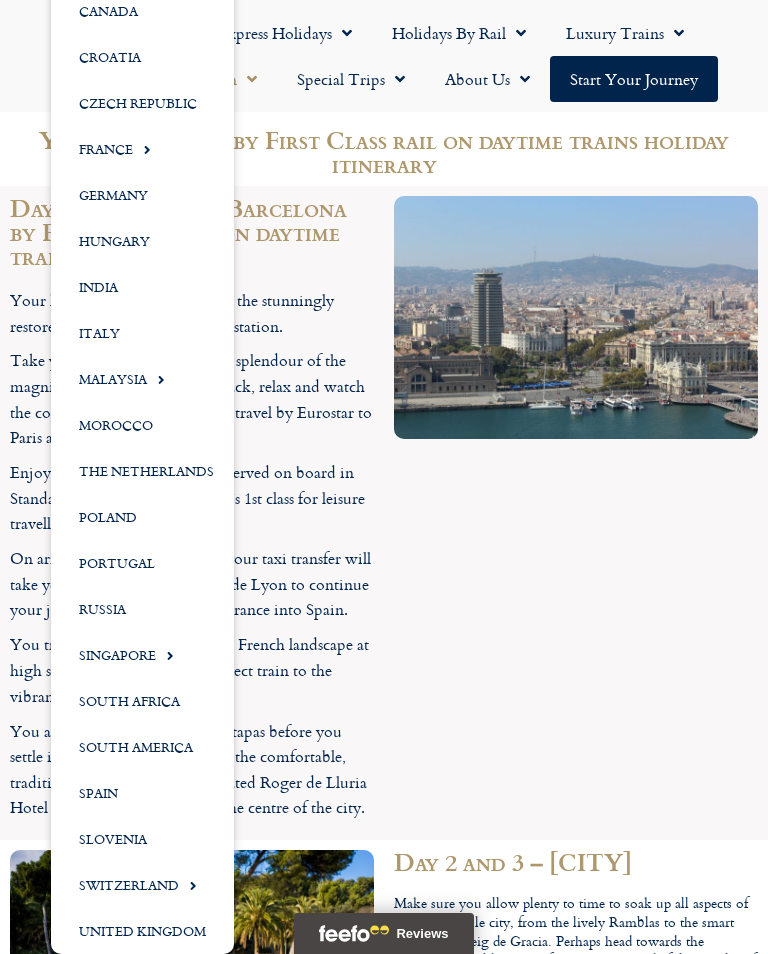 click on "Spain" 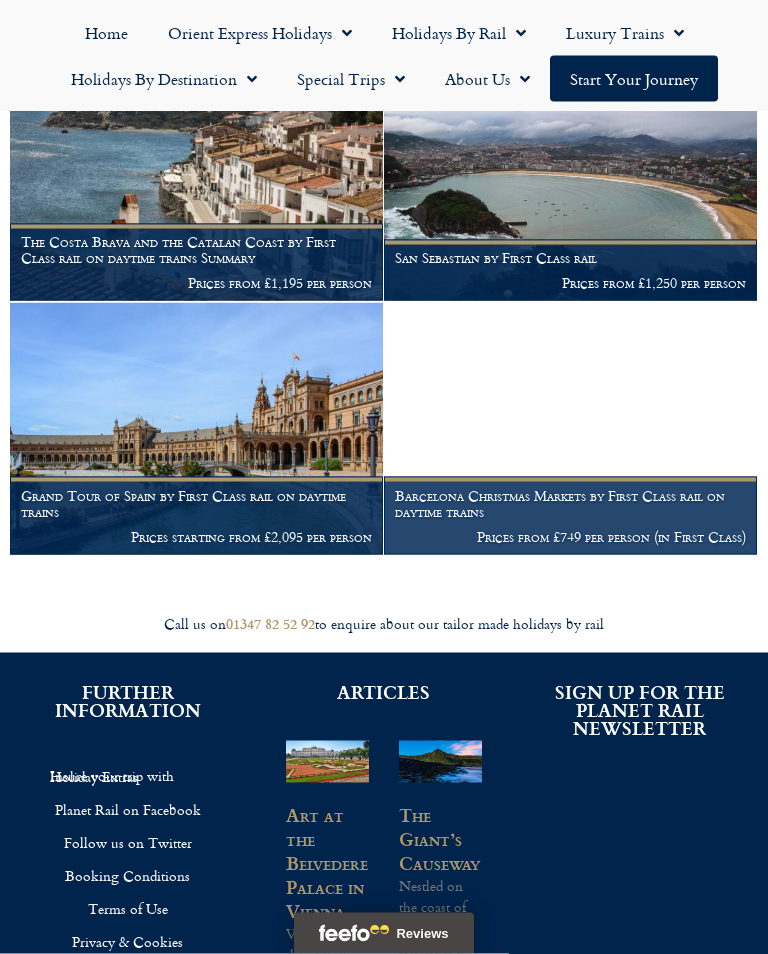 scroll, scrollTop: 1190, scrollLeft: 0, axis: vertical 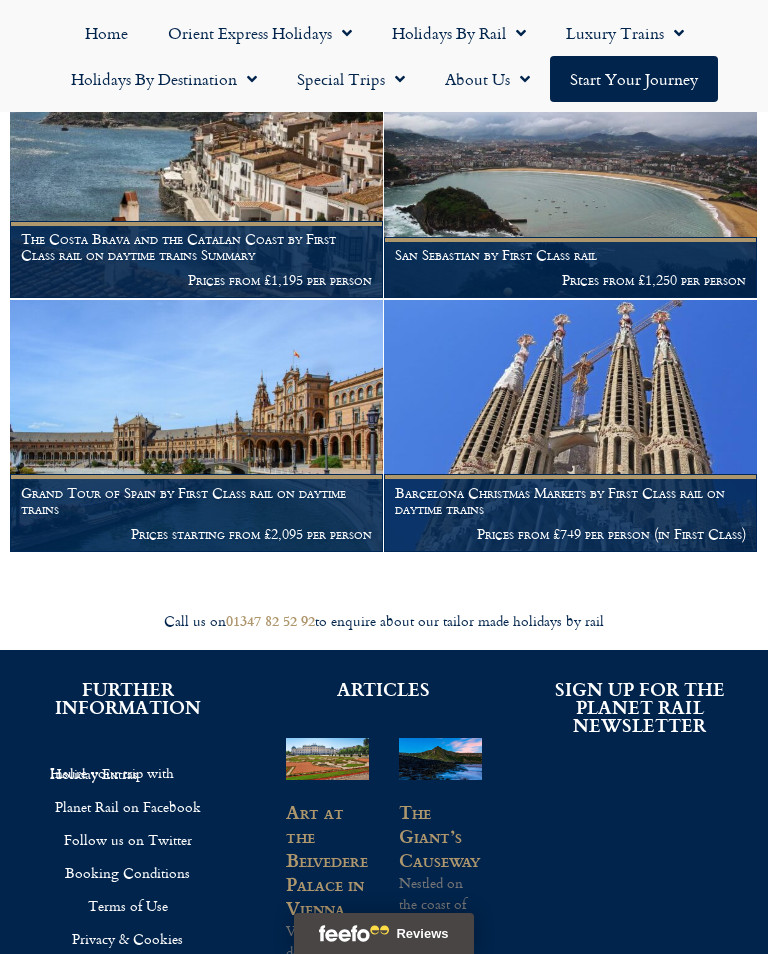 click 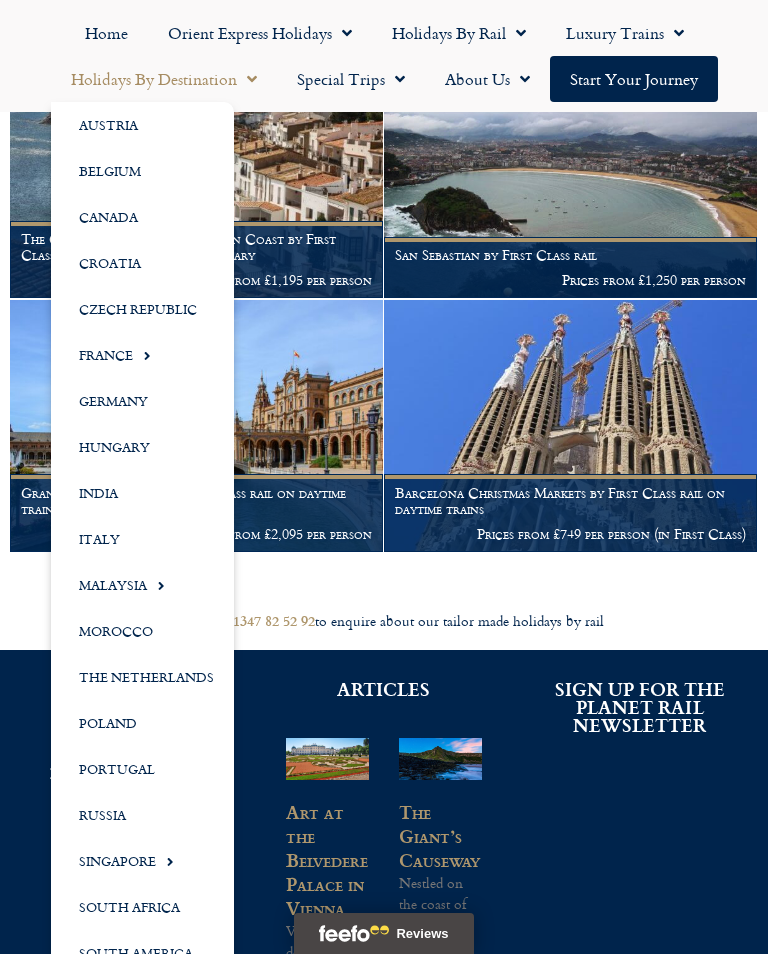 click 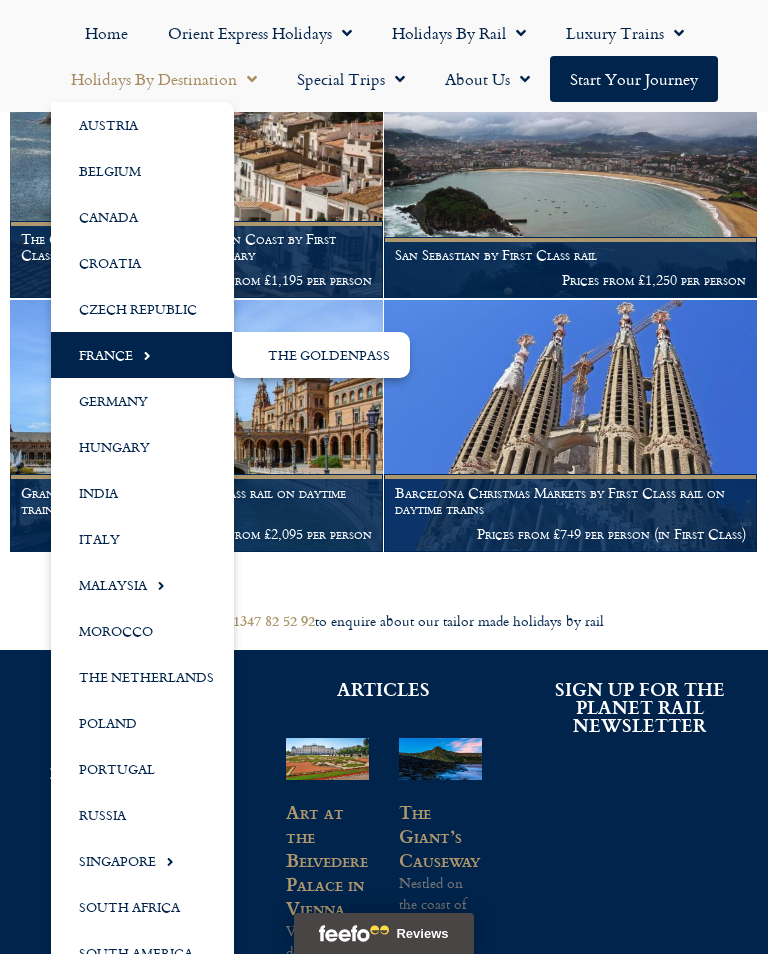 click on "France" 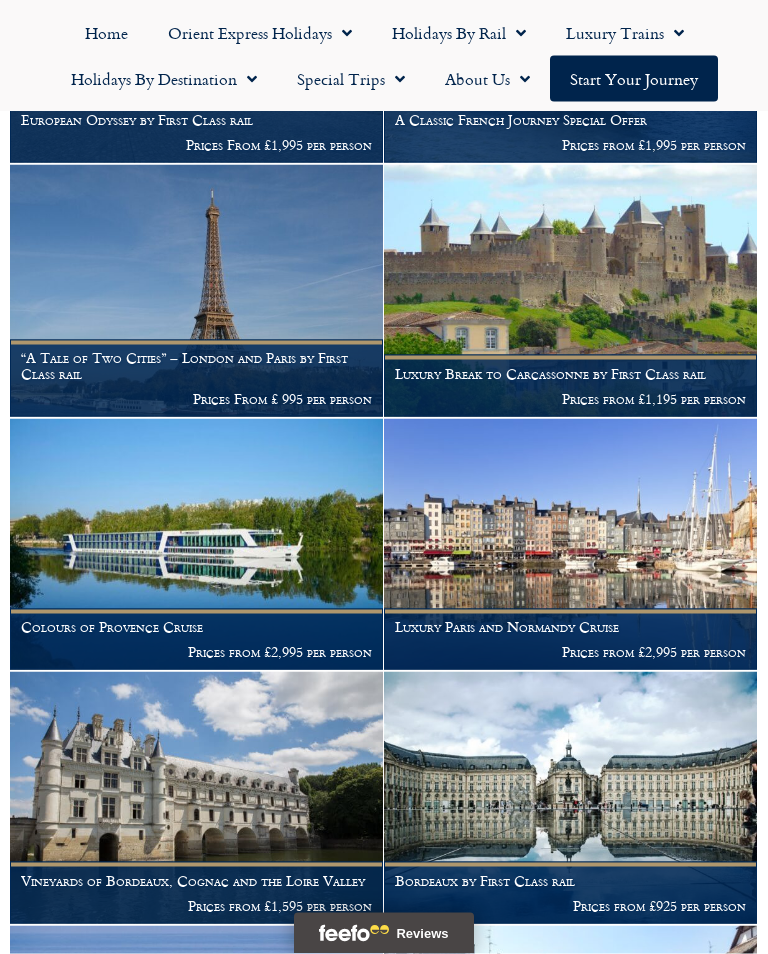 scroll, scrollTop: 1043, scrollLeft: 0, axis: vertical 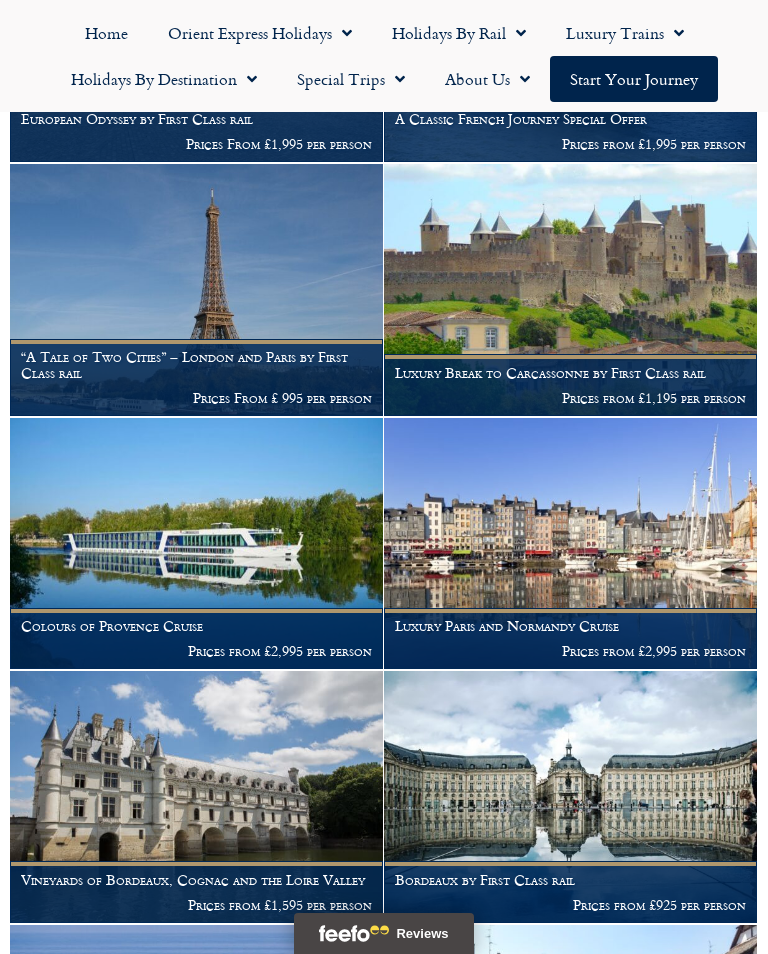 click on "Luxury Break to Carcassonne by First Class rail" at bounding box center (570, 373) 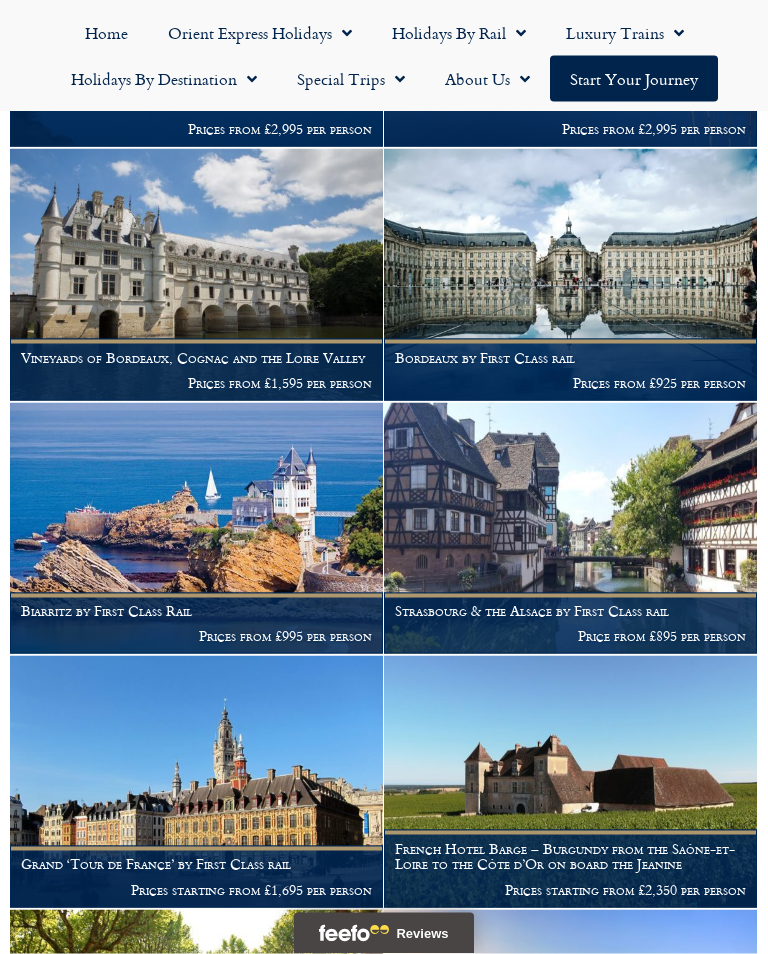 scroll, scrollTop: 1566, scrollLeft: 0, axis: vertical 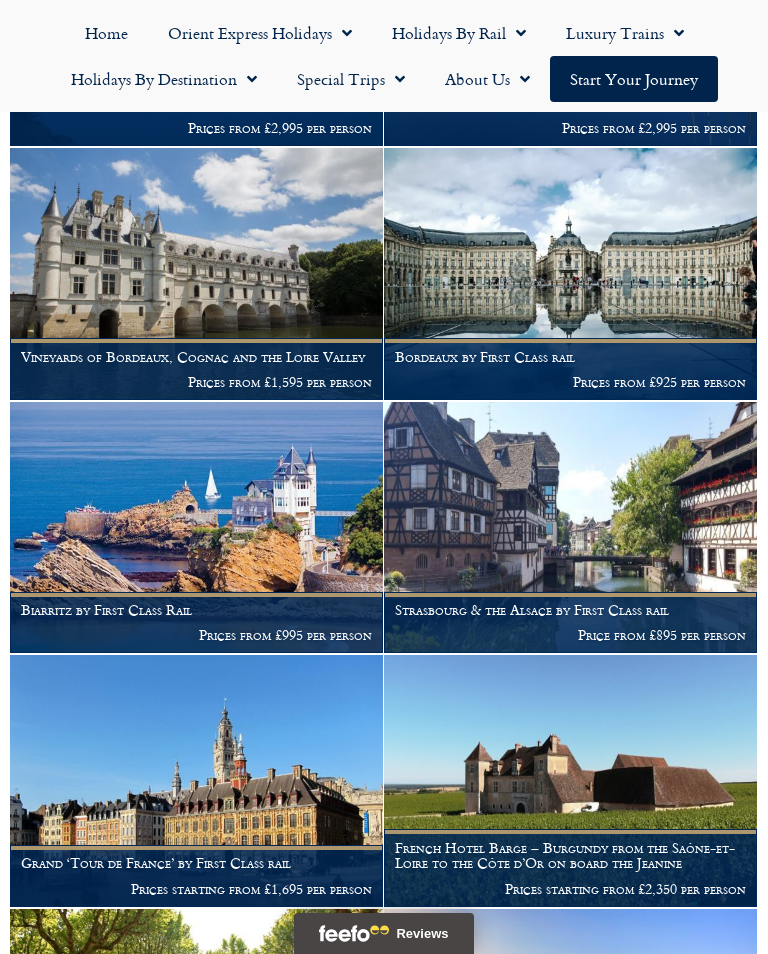 click on "Strasbourg & the Alsace by First Class rail" at bounding box center (570, 610) 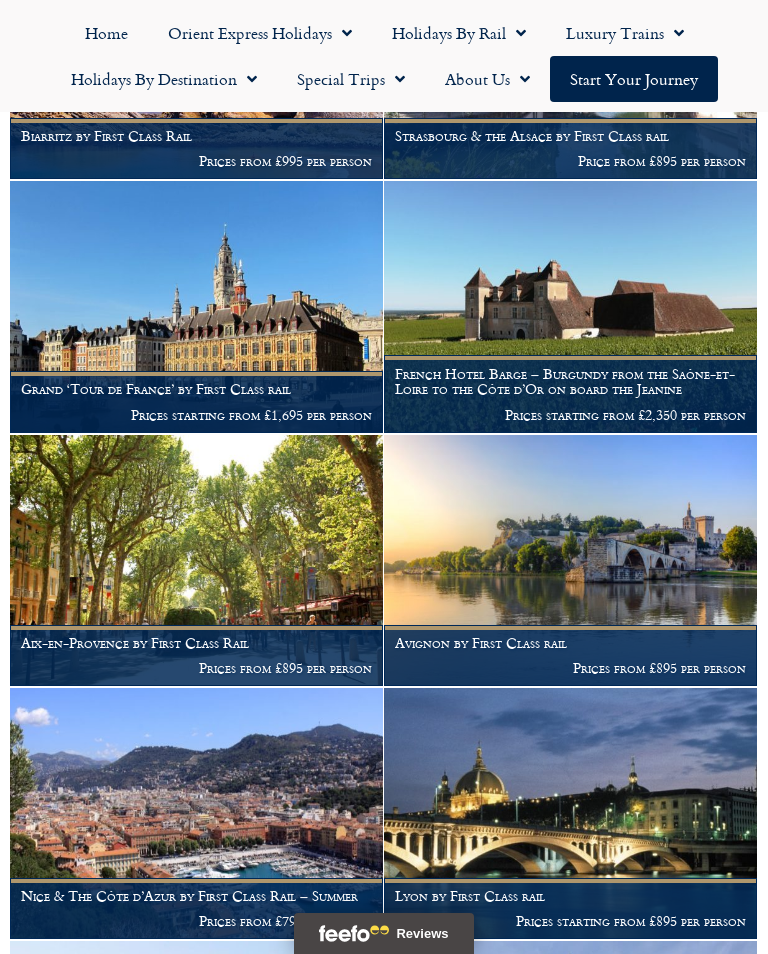 scroll, scrollTop: 2044, scrollLeft: 0, axis: vertical 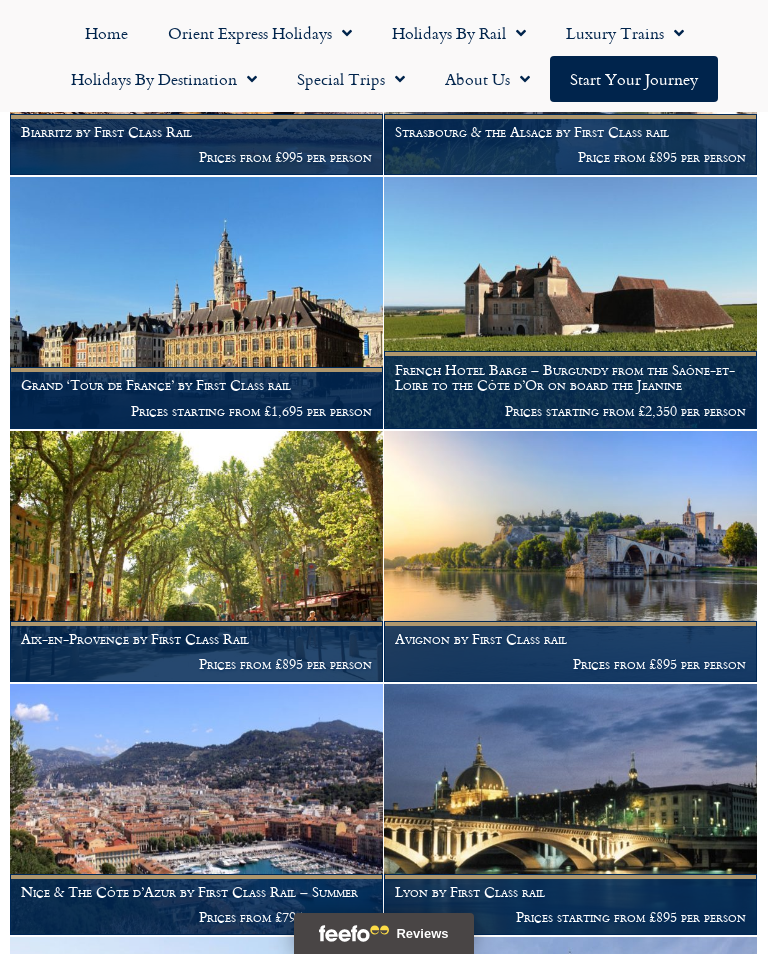 click on "Aix-en-Provence by First Class Rail
Prices from £895 per person" at bounding box center (196, 651) 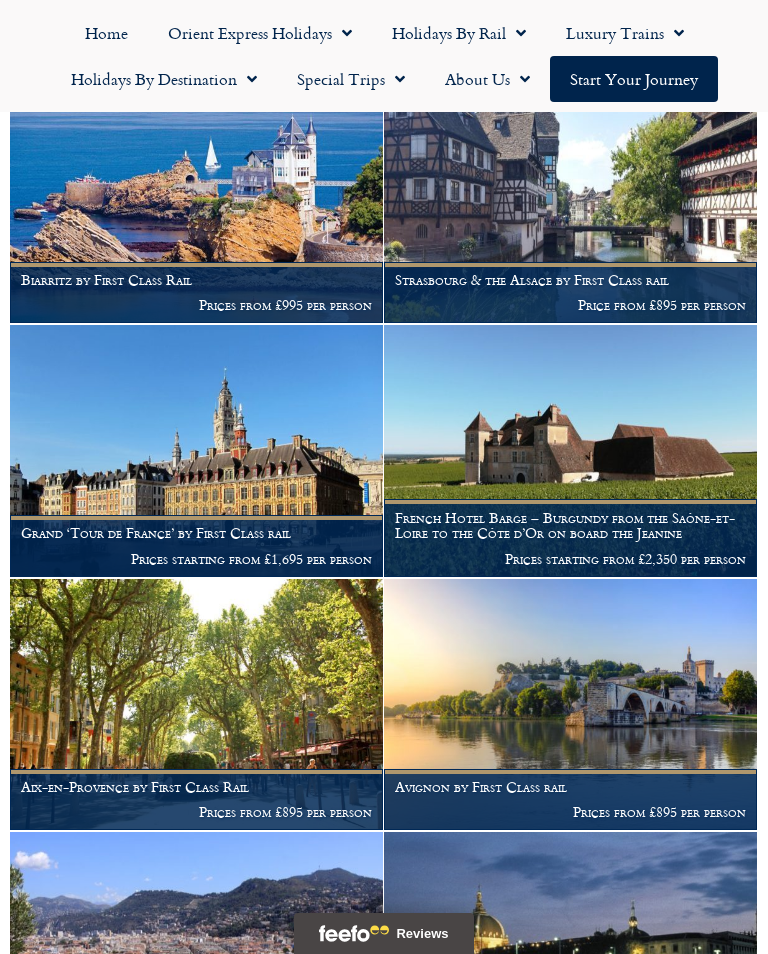 scroll, scrollTop: 1897, scrollLeft: 0, axis: vertical 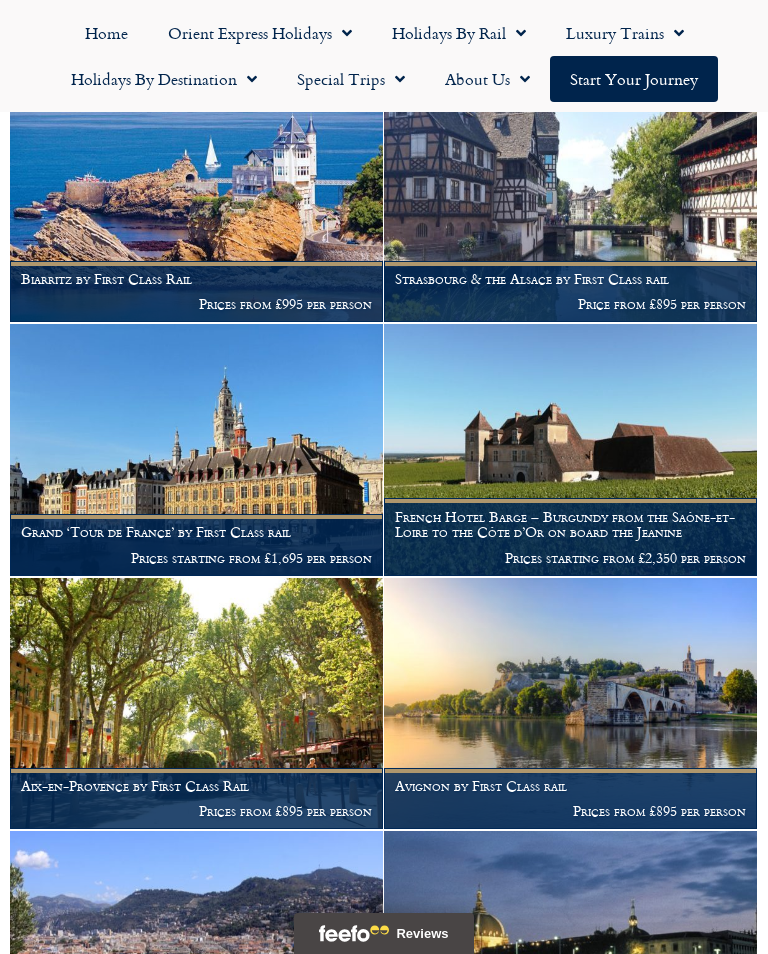 click 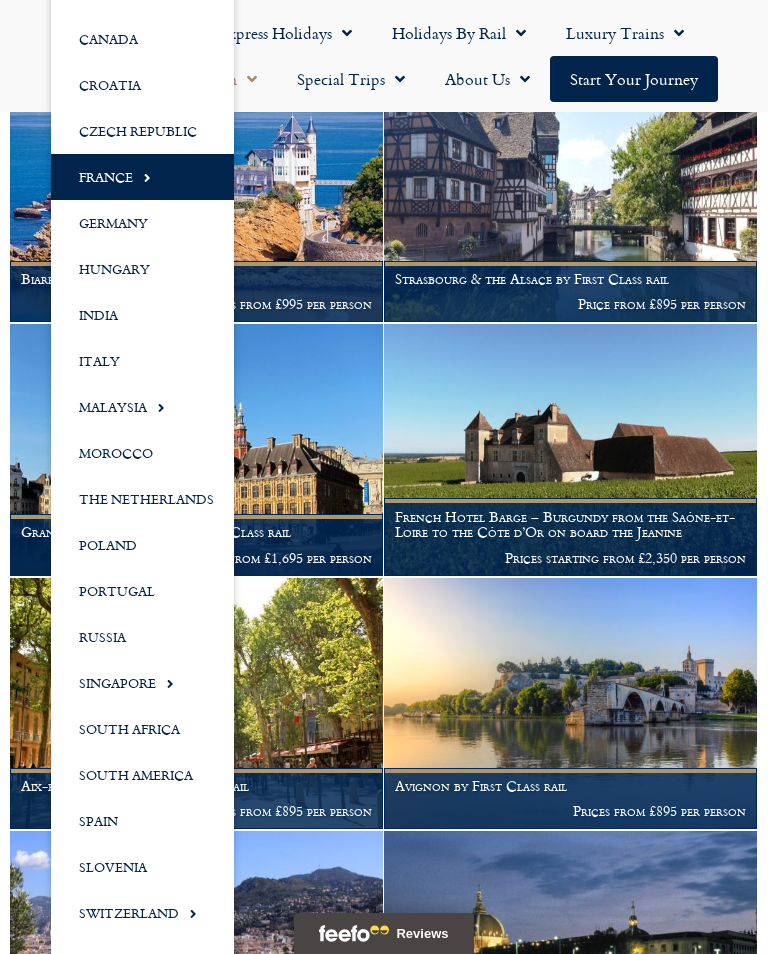 click on "Slovenia" 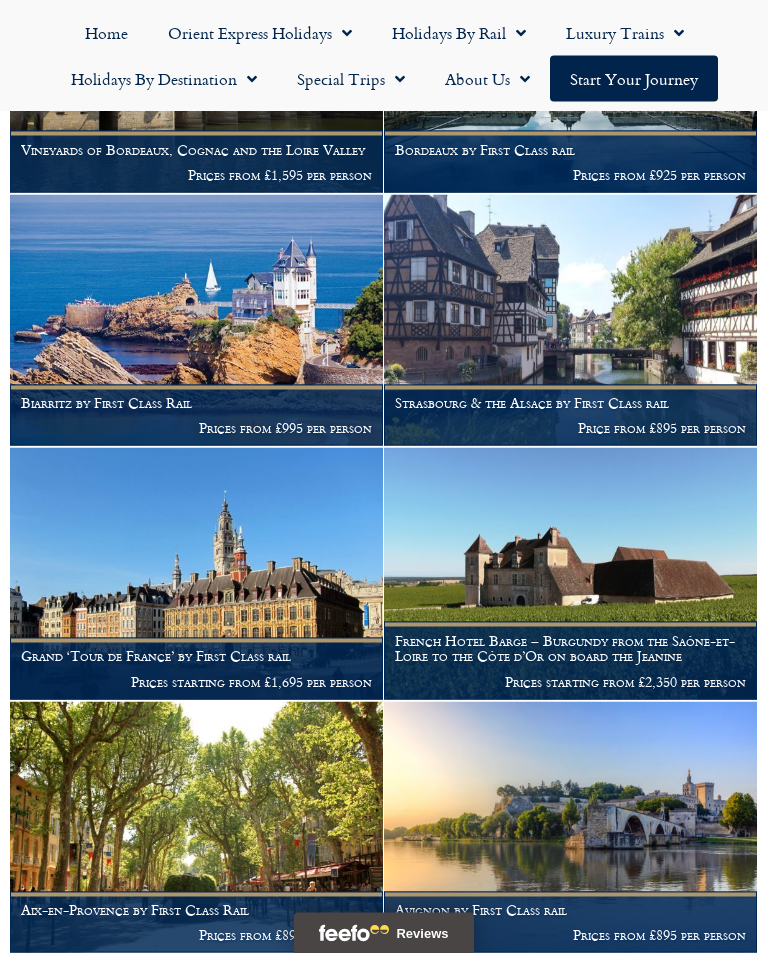 scroll, scrollTop: 1769, scrollLeft: 0, axis: vertical 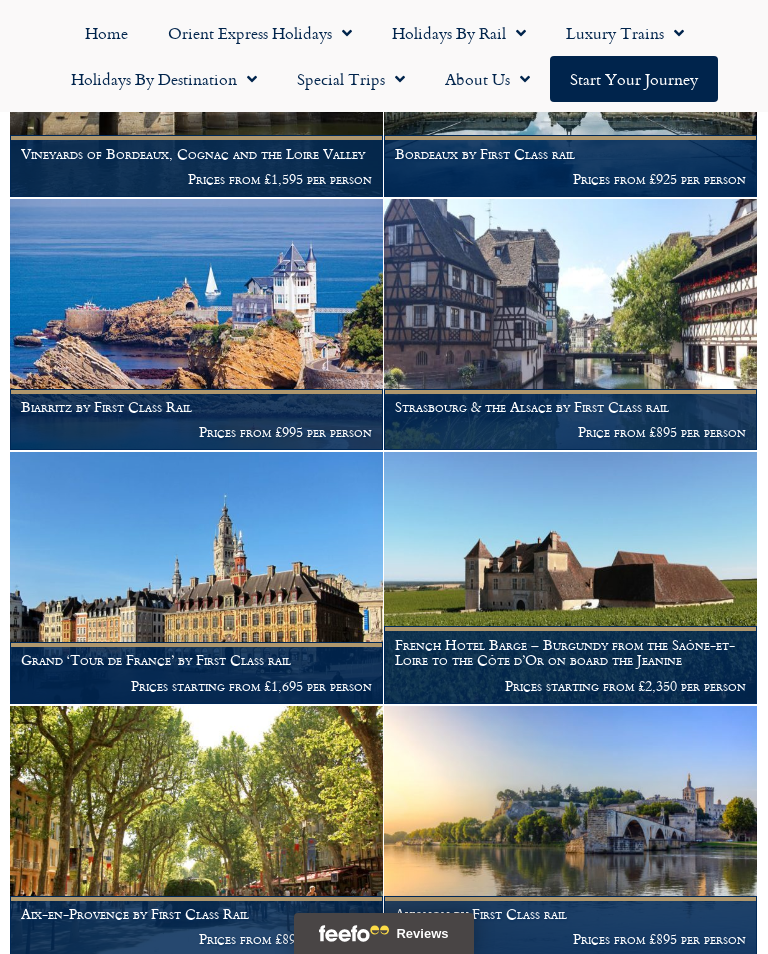 click 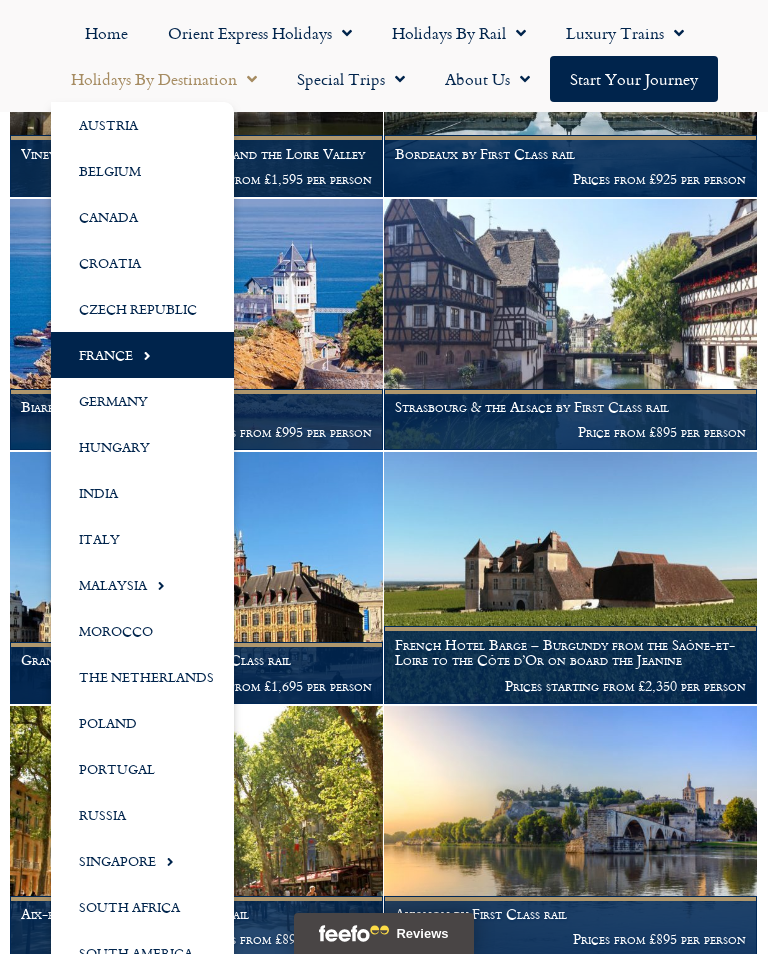 click on "Austria" 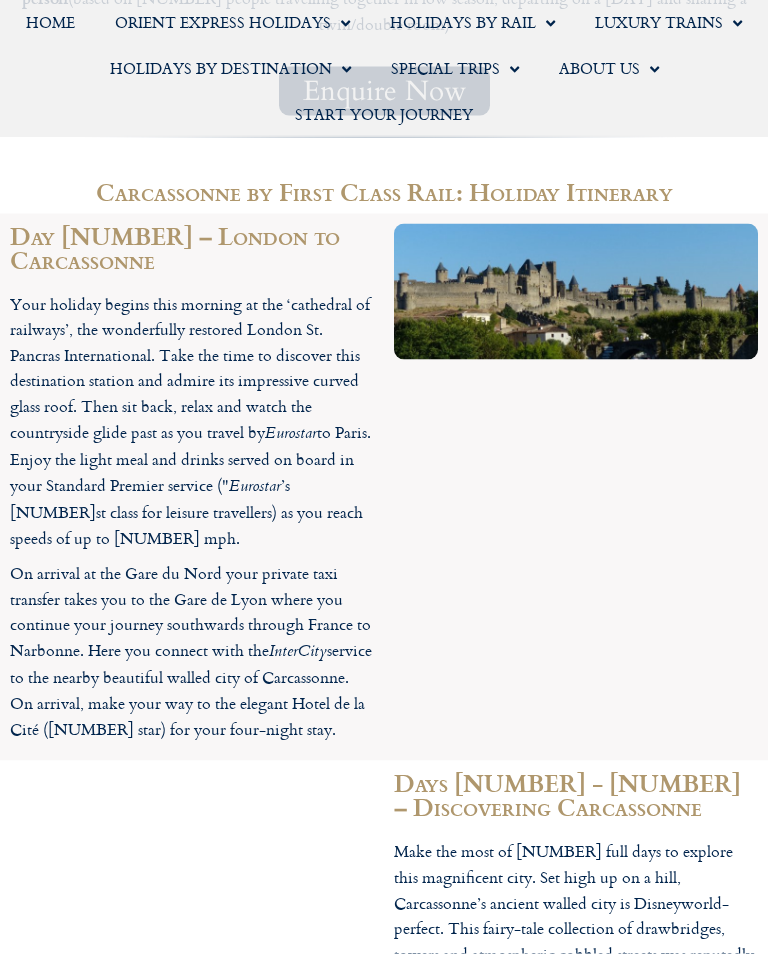 scroll, scrollTop: 1841, scrollLeft: 0, axis: vertical 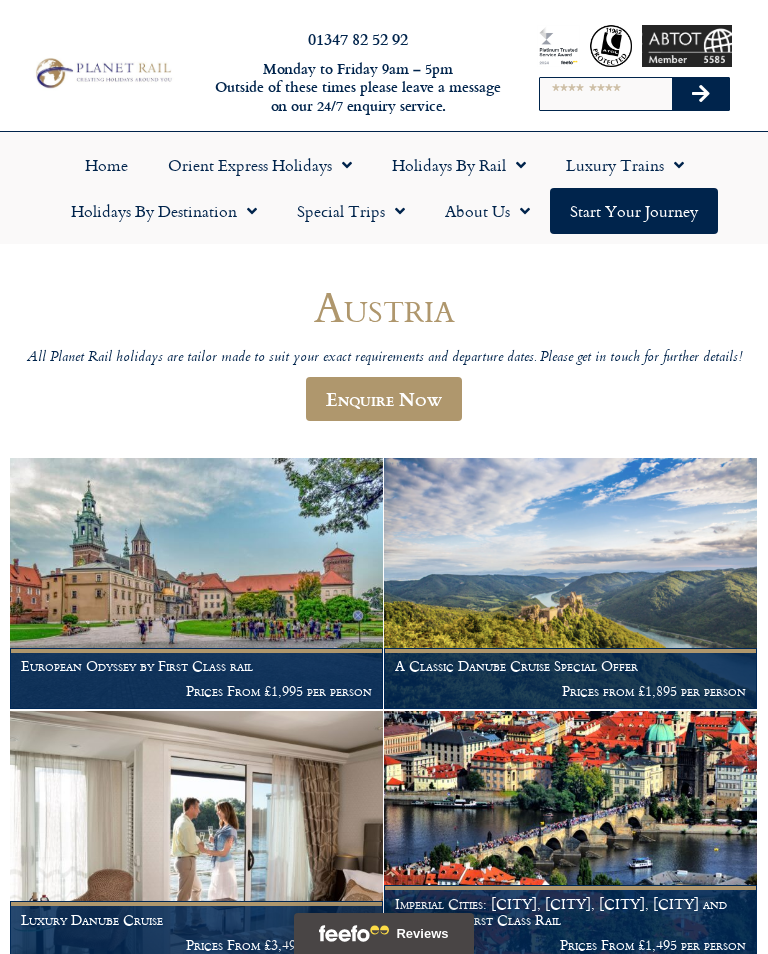 click on "A Classic Danube Cruise Special Offer
Prices from £1,895 per person" at bounding box center (570, 678) 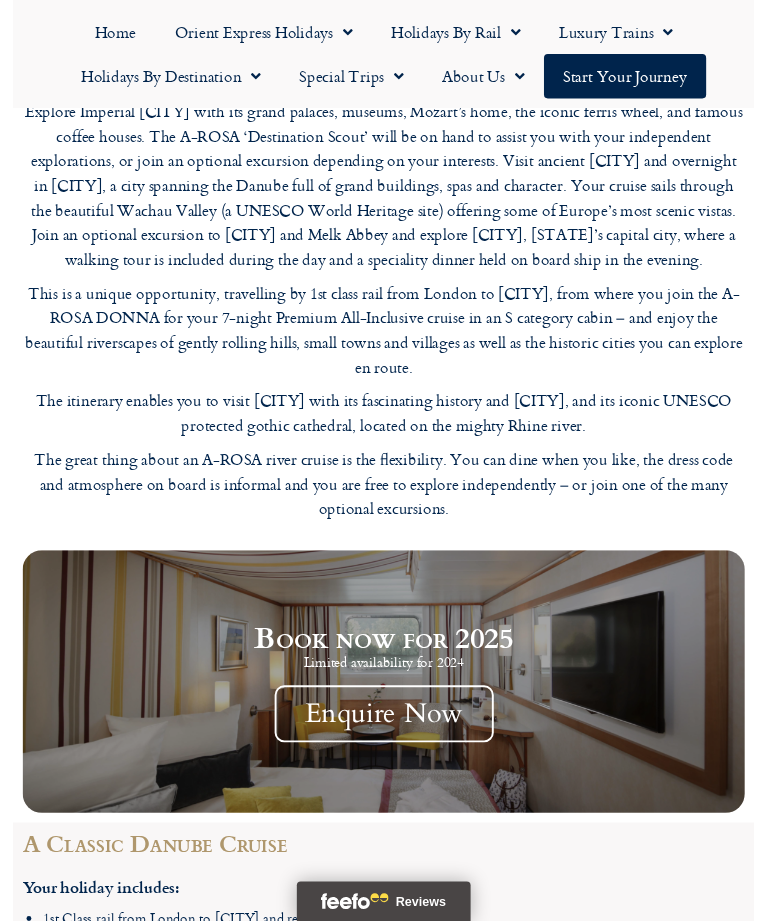 scroll, scrollTop: 2043, scrollLeft: 0, axis: vertical 